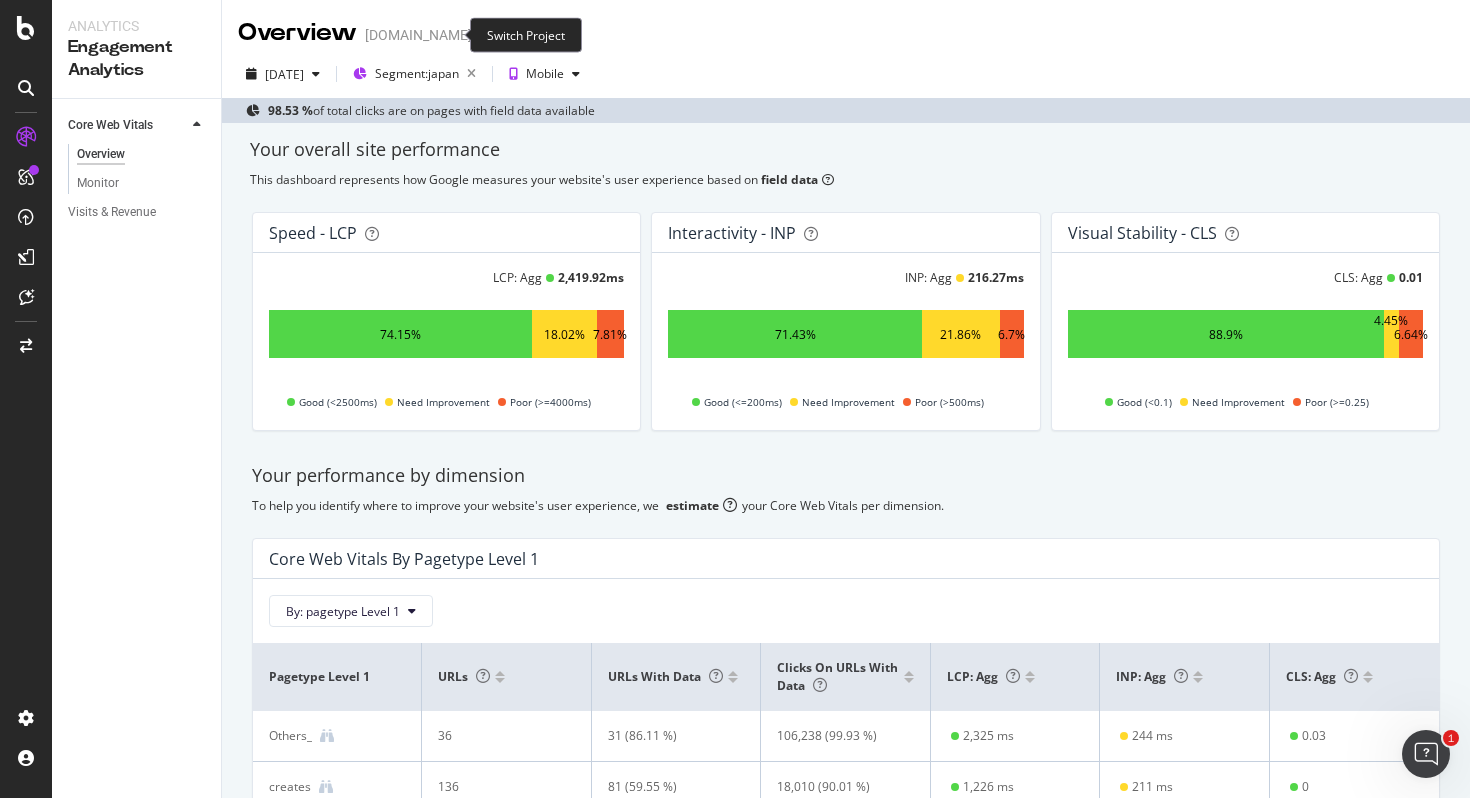 scroll, scrollTop: 0, scrollLeft: 0, axis: both 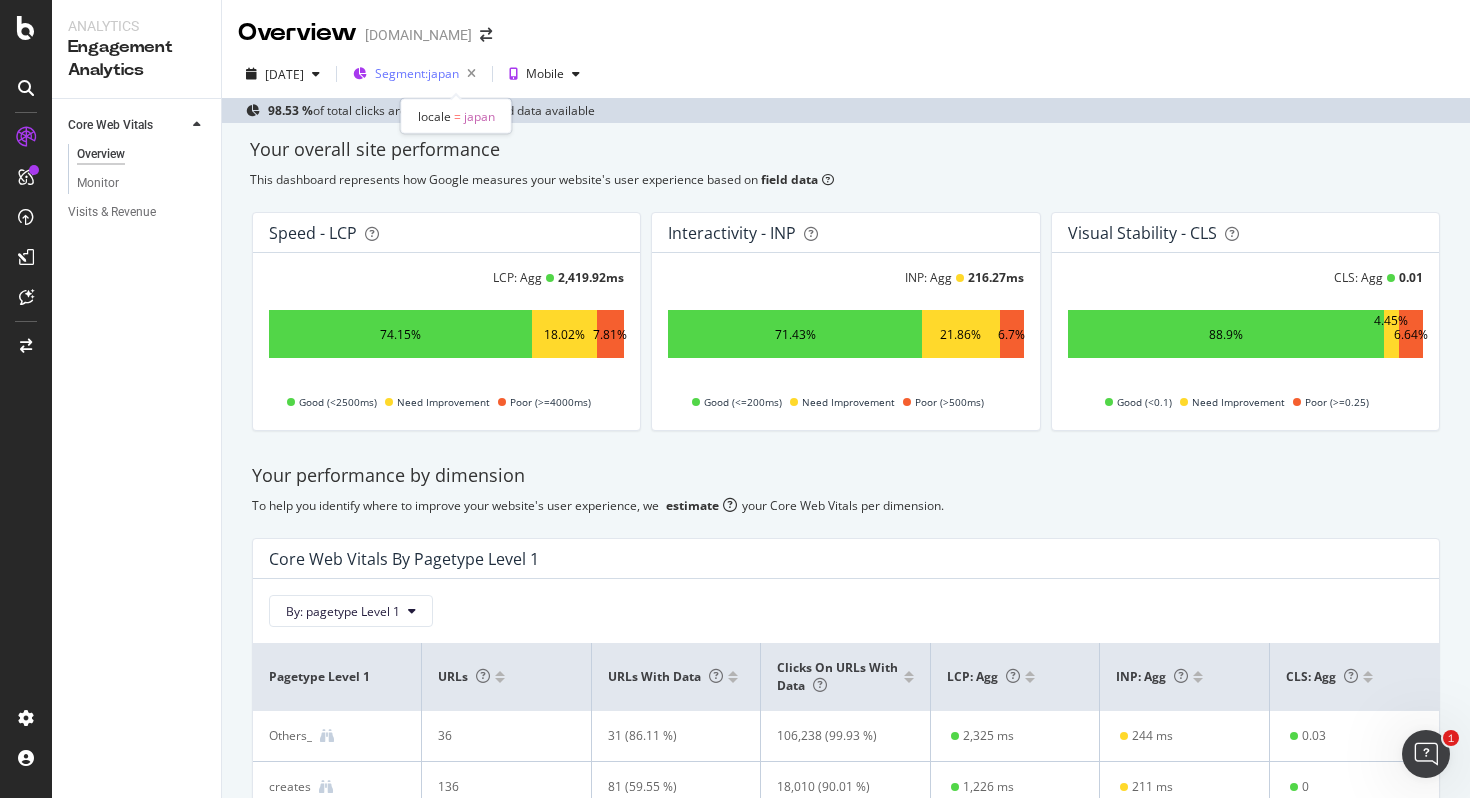 click on "Segment:  japan" at bounding box center [429, 74] 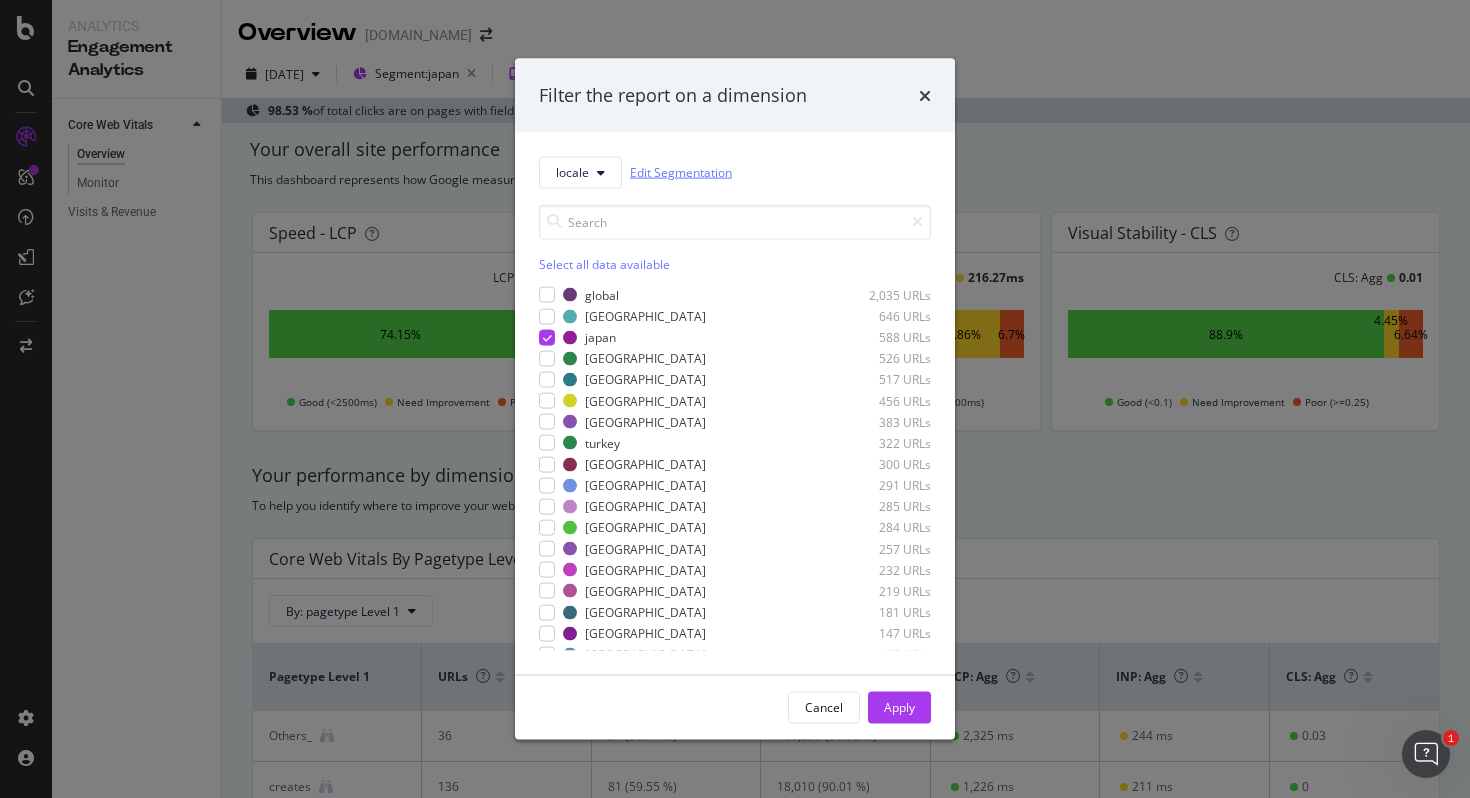 click on "Edit Segmentation" at bounding box center [681, 172] 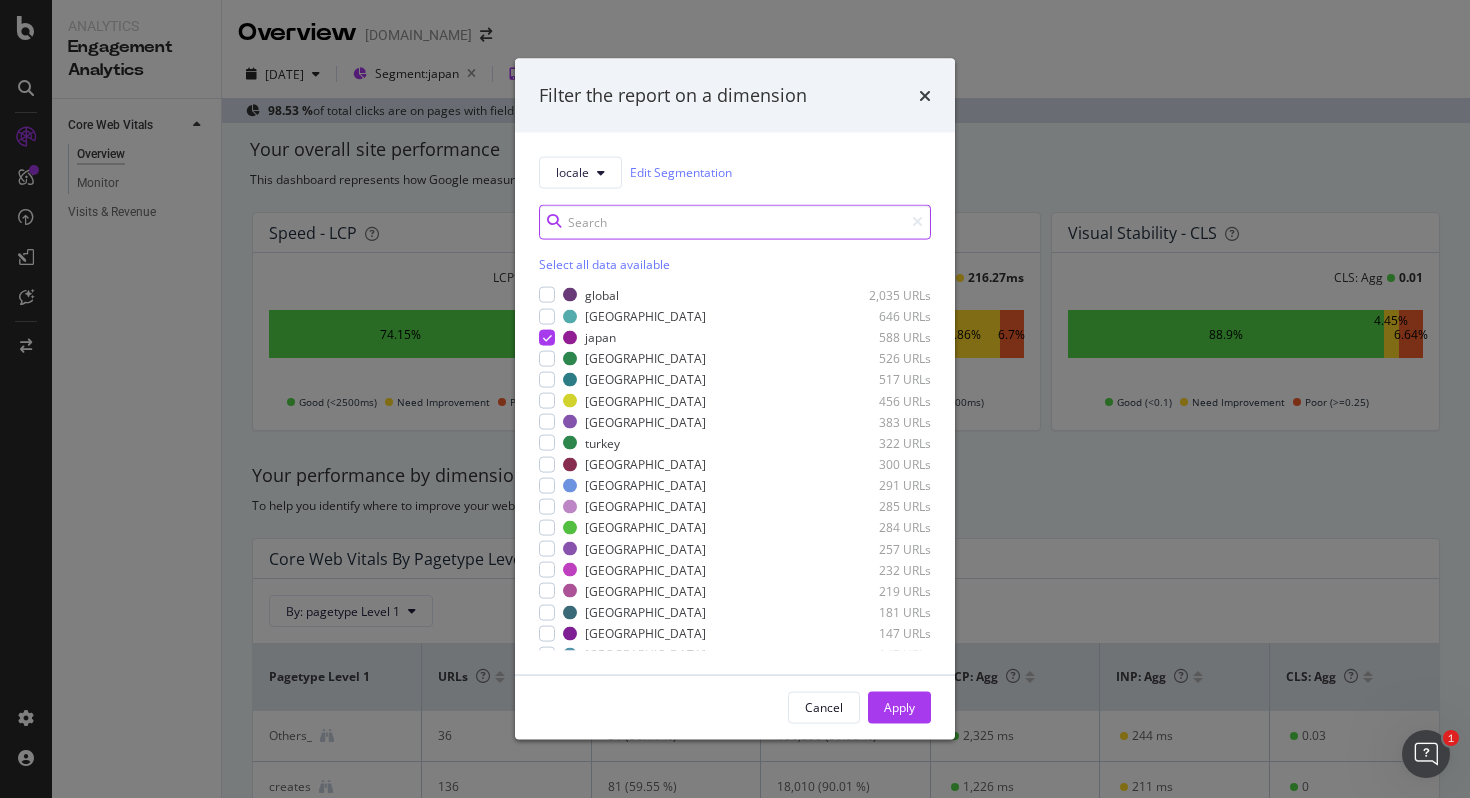 click at bounding box center [735, 221] 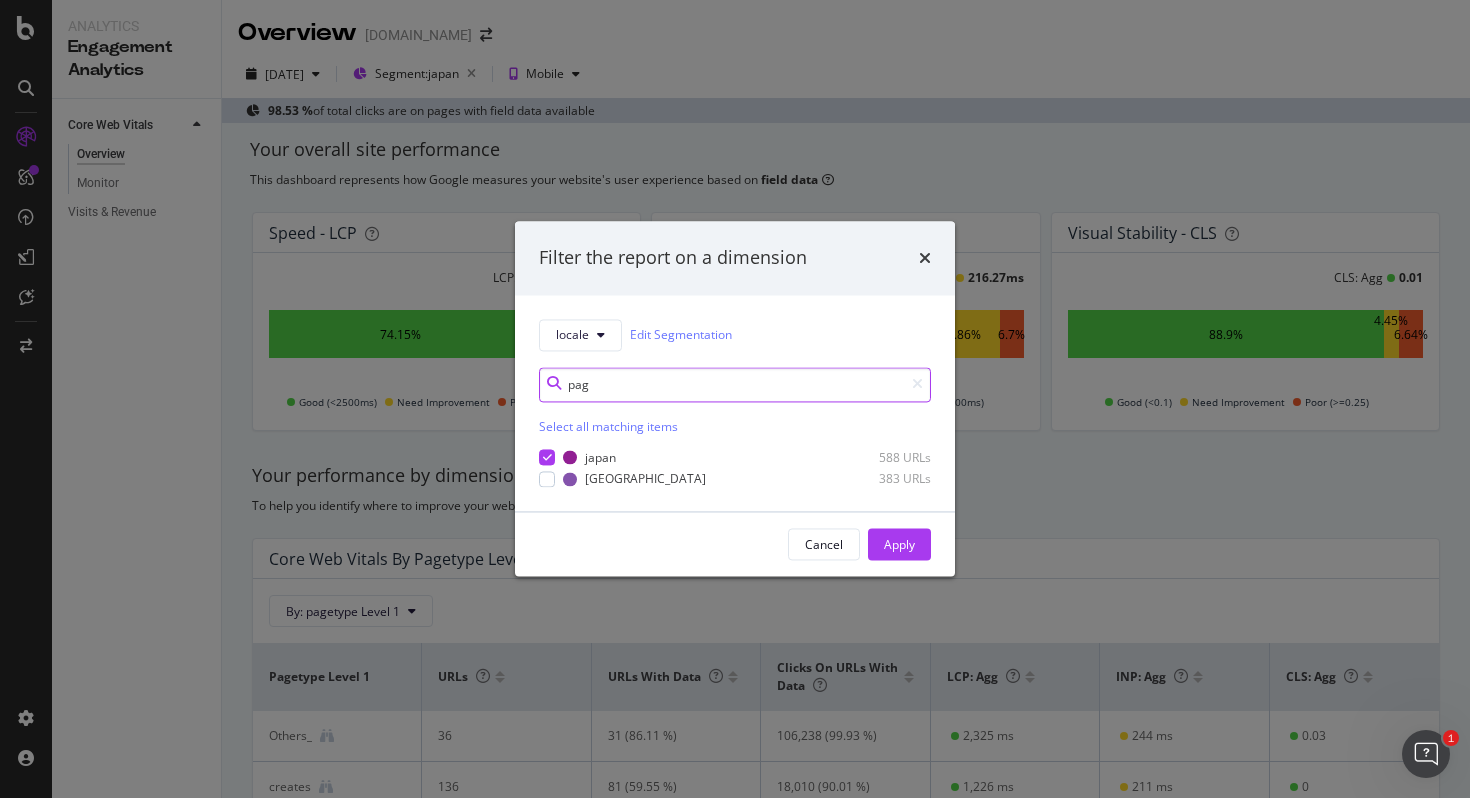 type on "page" 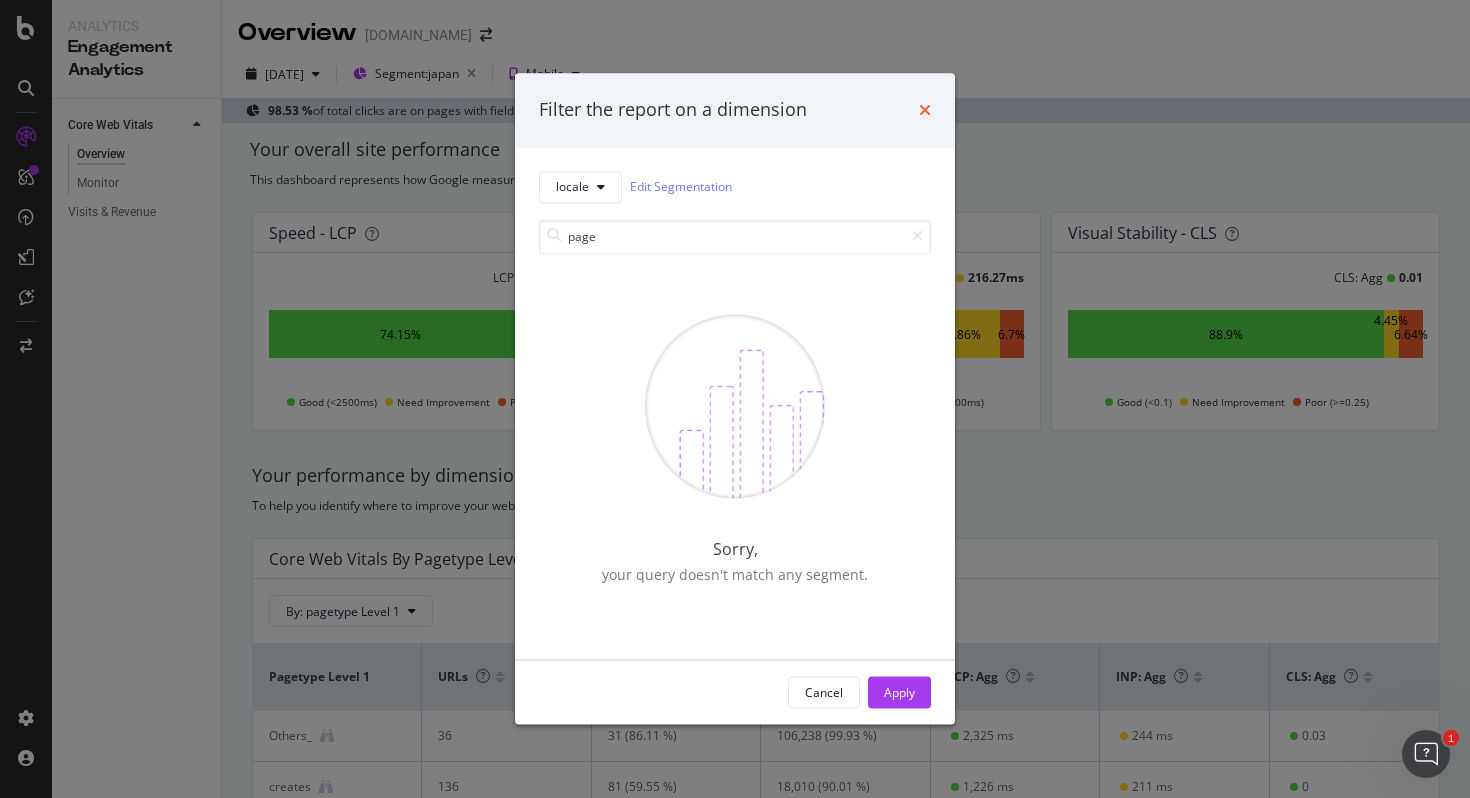click at bounding box center (925, 110) 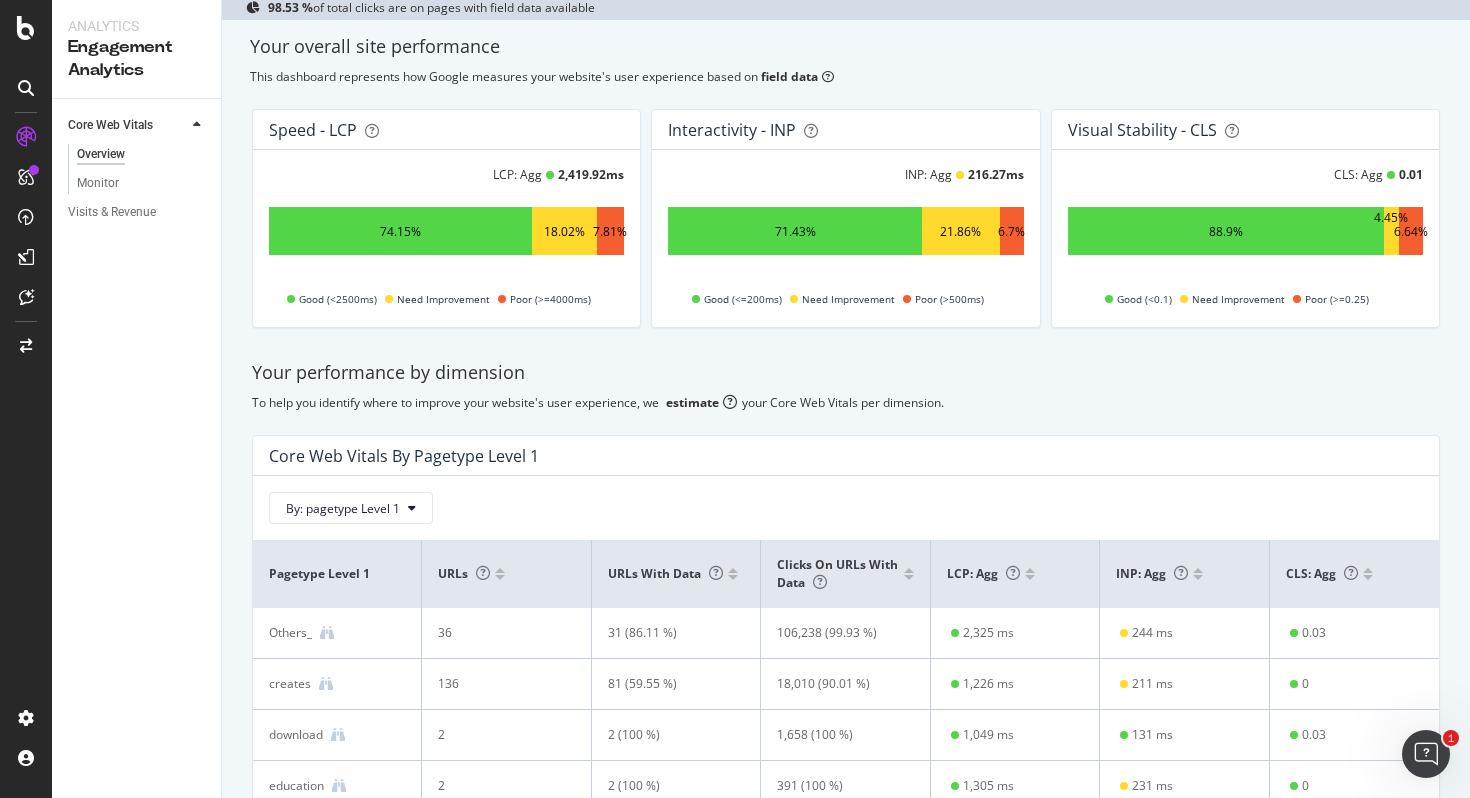 scroll, scrollTop: 205, scrollLeft: 0, axis: vertical 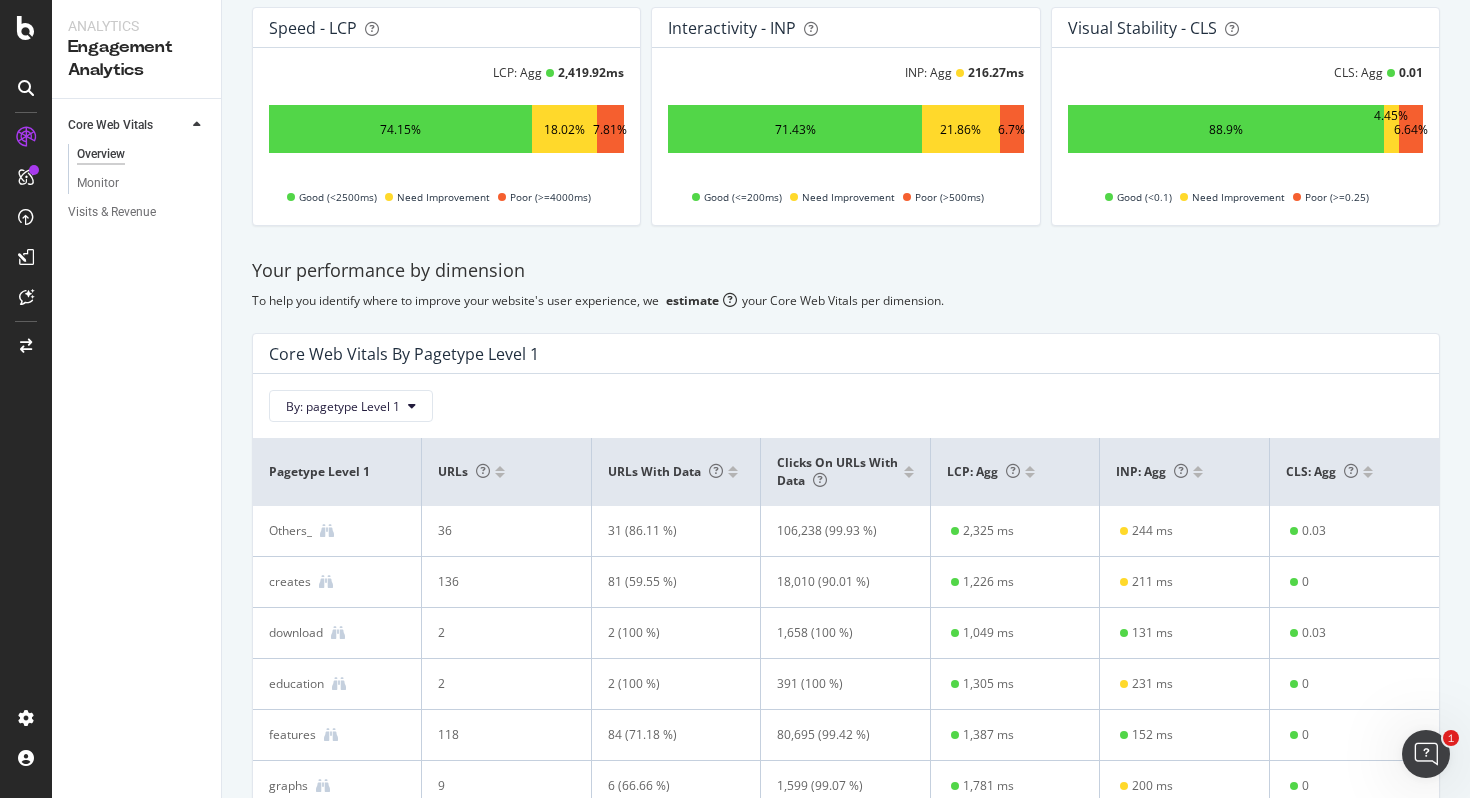 click on "Your performance by dimension To help you identify where to improve your website's user experience, we   estimate   your Core Web Vitals per dimension. Core Web Vitals By pagetype Level 1 By: pagetype Level 1 pagetype Level 1 URLs URLs with data Clicks on URLs with data LCP: Agg INP: Agg CLS: Agg Others_ 36 31 (86.11 %) 106,238 (99.93 %) 2,325 ms 244 ms 0.03  creates 136 81 (59.55 %) 18,010 (90.01 %) 1,226 ms 211 ms 0  download 2 2 (100 %) 1,658 (100 %) 1,049 ms 131 ms 0.03  education 2 2 (100 %) 391 (100 %) 1,305 ms 231 ms 0  features 118 84 (71.18 %) 80,695 (99.42 %) 1,387 ms 152 ms 0  graphs 9 6 (66.66 %) 1,599 (99.07 %) 1,781 ms 200 ms 0  help_centre 91 53 (58.24 %) 14,674 (93.23 %) 1,779 ms 127 ms 0.07  home 1 1 (100 %) 231,620 (100 %) 2,888 ms 221 ms 0  learn 77 53 (68.83 %) 39,855 (97.39 %) 2,137 ms 134 ms 0  photos 6 1 (16.66 %) 1,679 (93.32 %) 3,304 ms 287 ms 0.08  pro 2 1 (50 %) 502 (99.2 %) 1,072 ms 176 ms 0.03  product_pages 14 12 (85.71 %) 9,717 (98.49 %) 2,357 ms 255 ms 0.03  templates 209 0.05" at bounding box center (846, 714) 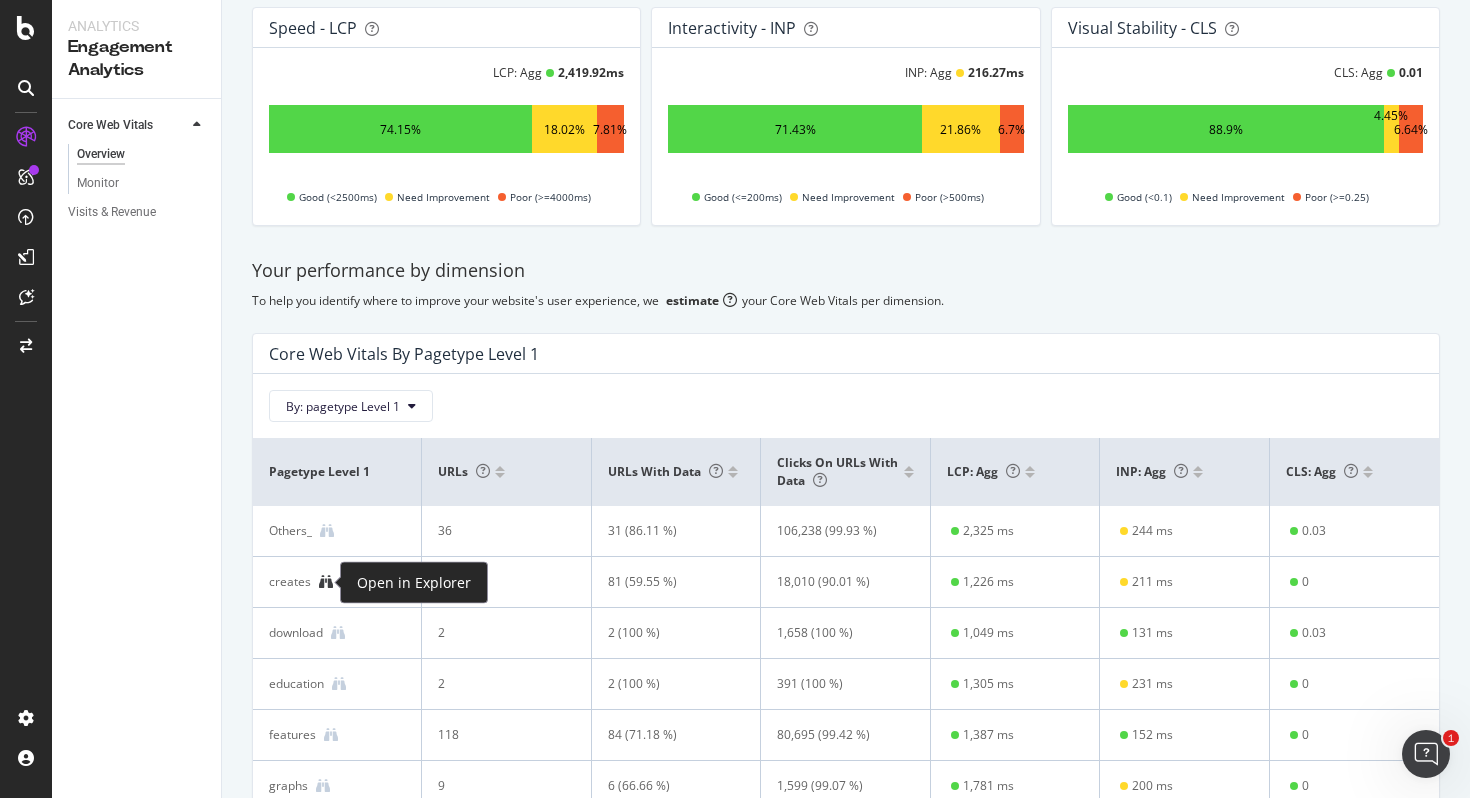 click at bounding box center (326, 582) 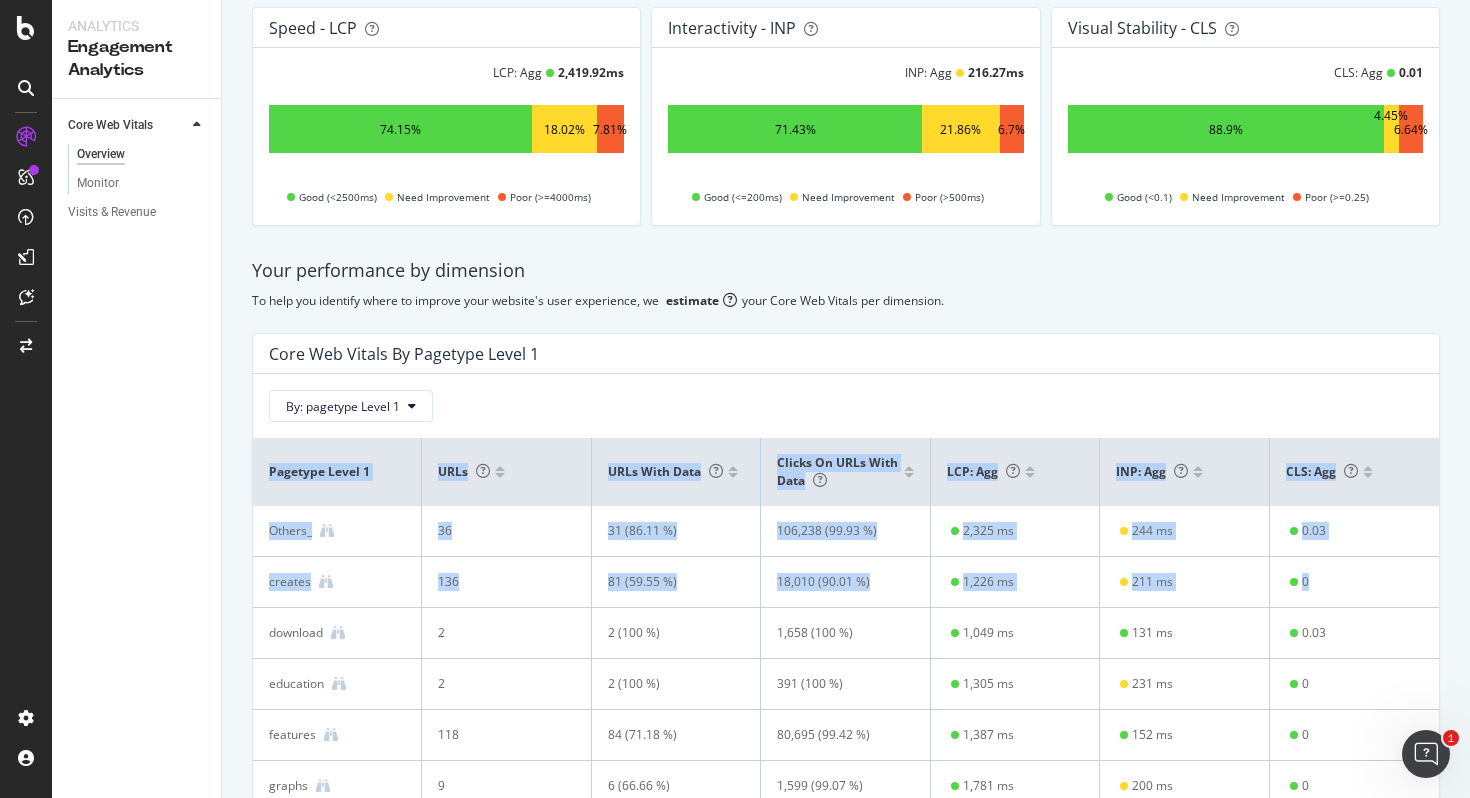 drag, startPoint x: 265, startPoint y: 472, endPoint x: 1353, endPoint y: 584, distance: 1093.7495 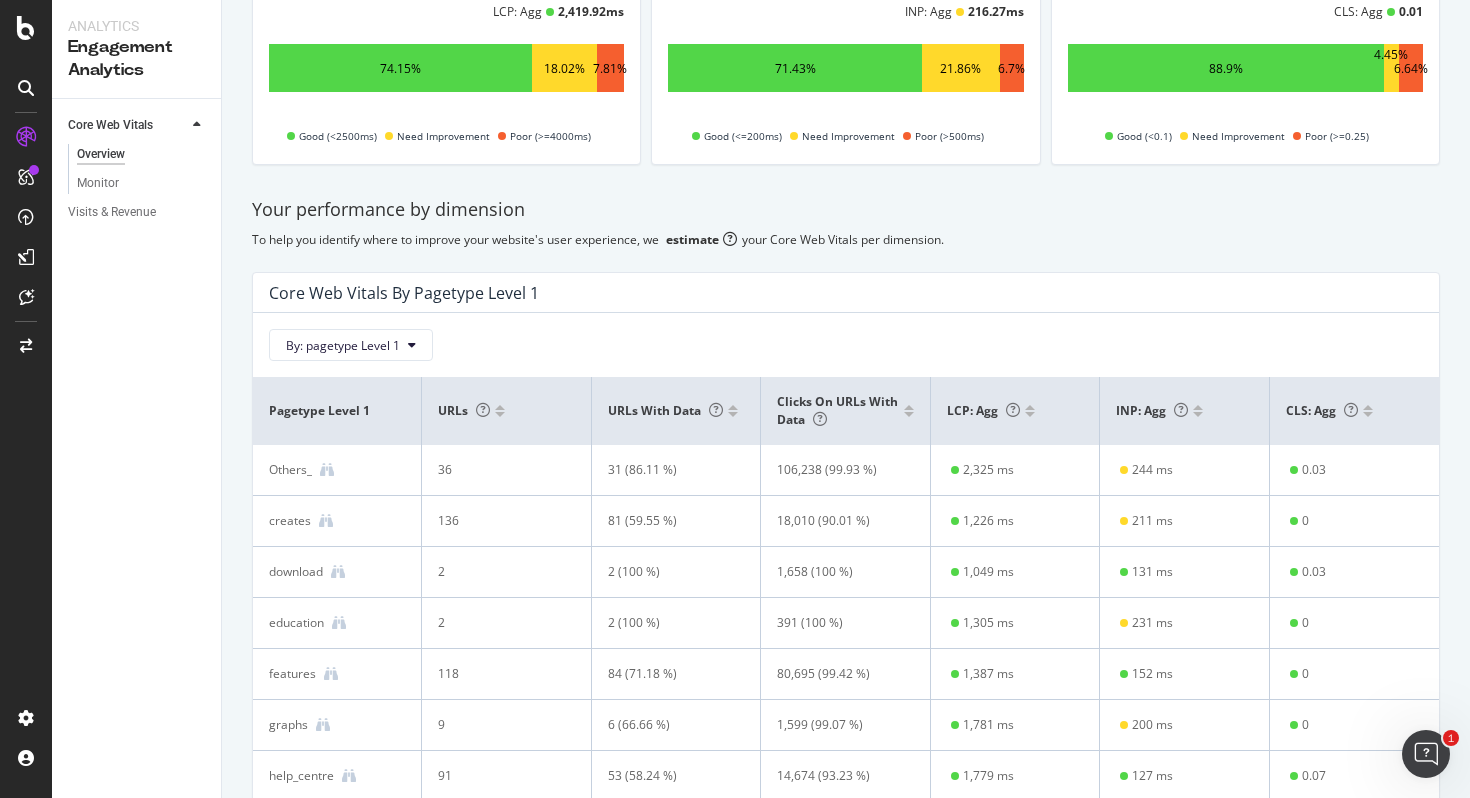 scroll, scrollTop: 269, scrollLeft: 0, axis: vertical 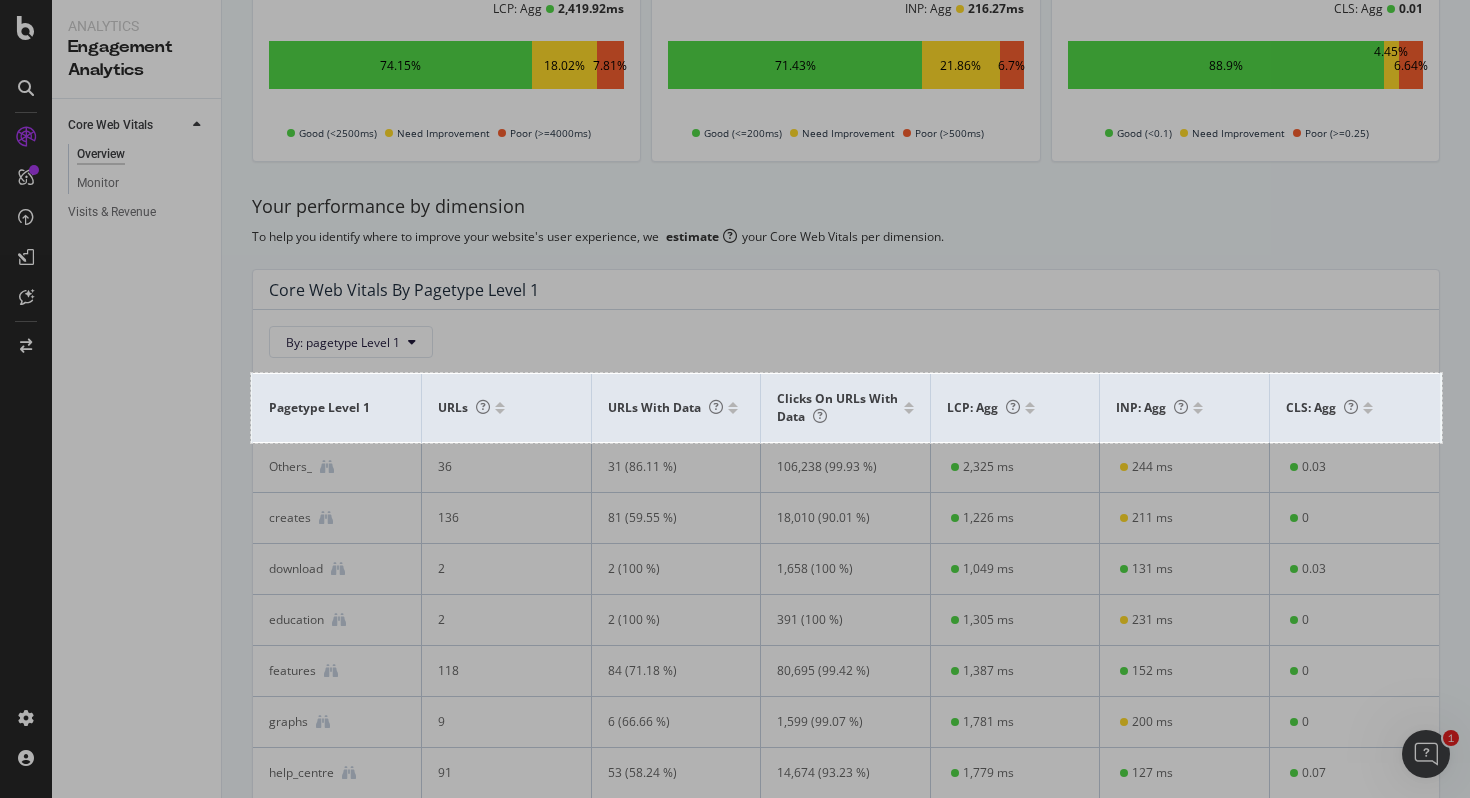 drag, startPoint x: 251, startPoint y: 373, endPoint x: 1442, endPoint y: 443, distance: 1193.0553 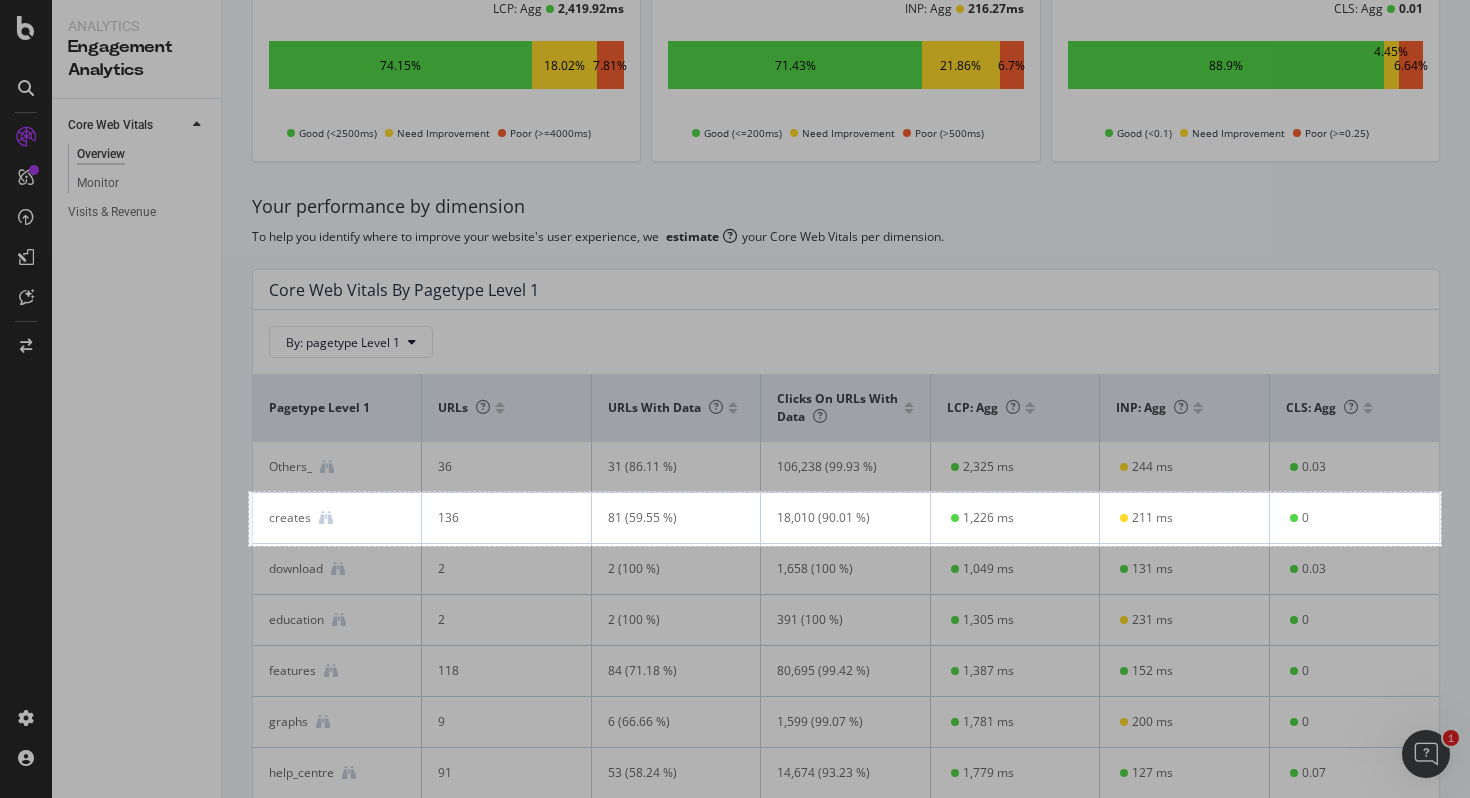 drag, startPoint x: 249, startPoint y: 492, endPoint x: 1441, endPoint y: 546, distance: 1193.2225 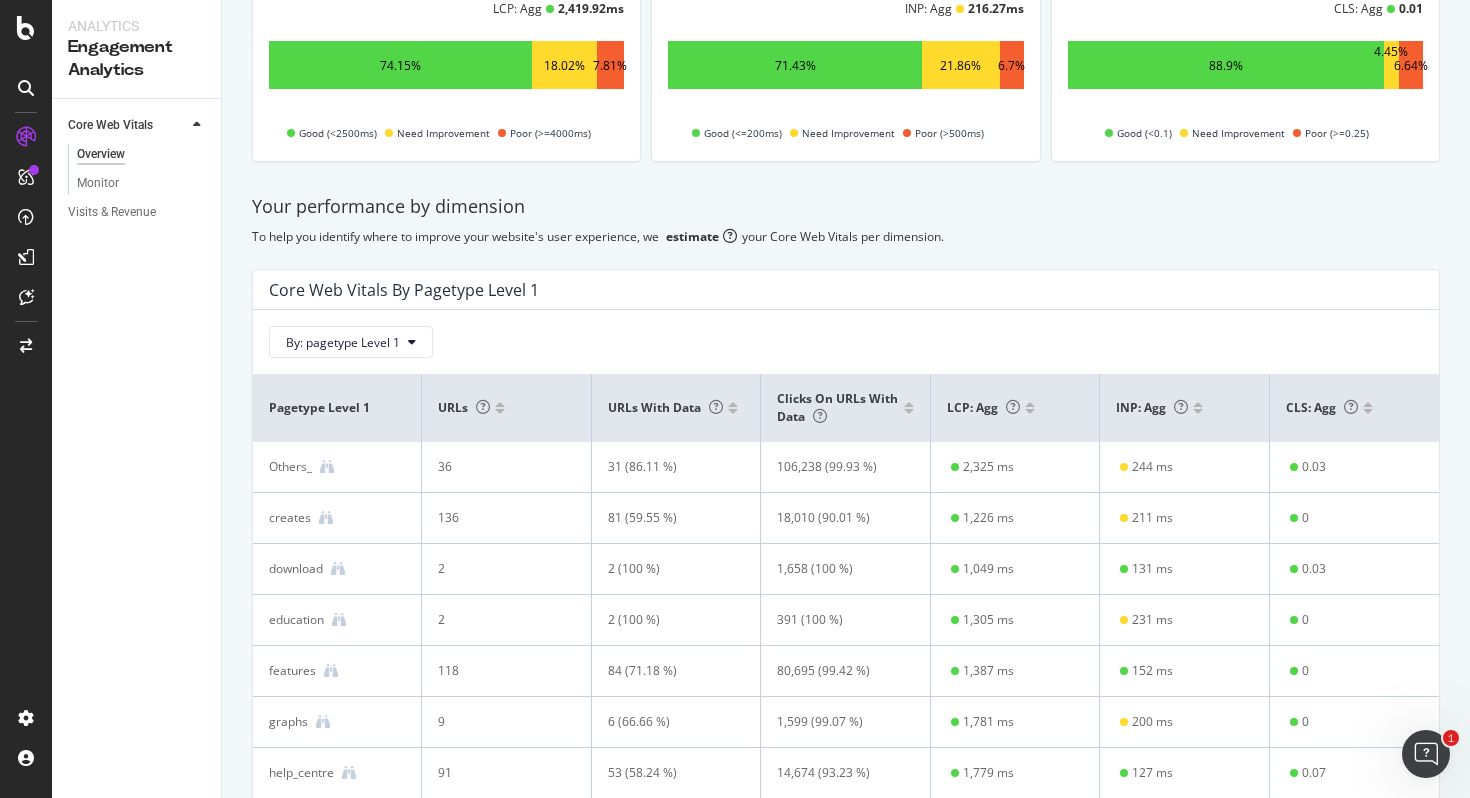 scroll, scrollTop: 0, scrollLeft: 0, axis: both 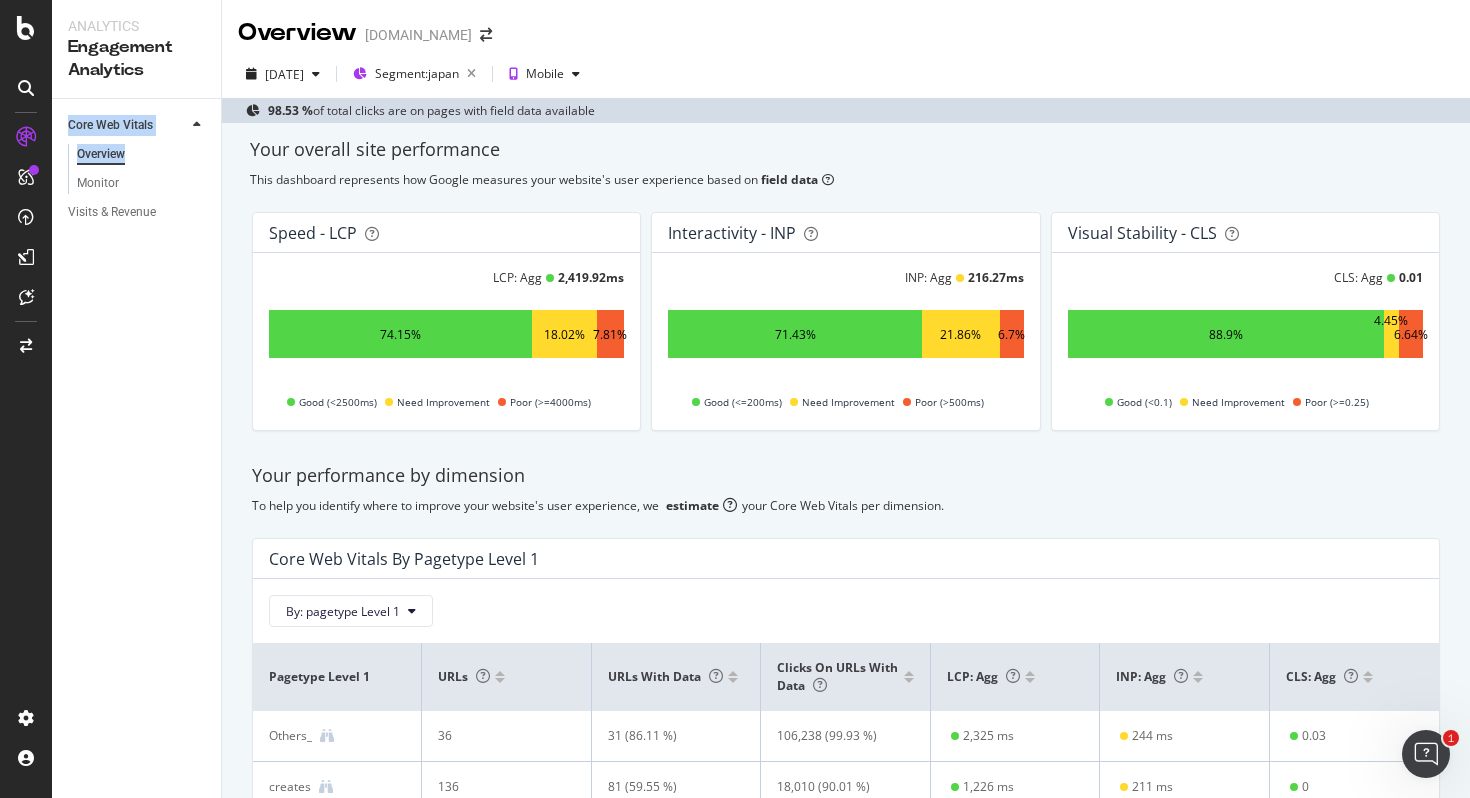 drag, startPoint x: 65, startPoint y: 124, endPoint x: 126, endPoint y: 147, distance: 65.192024 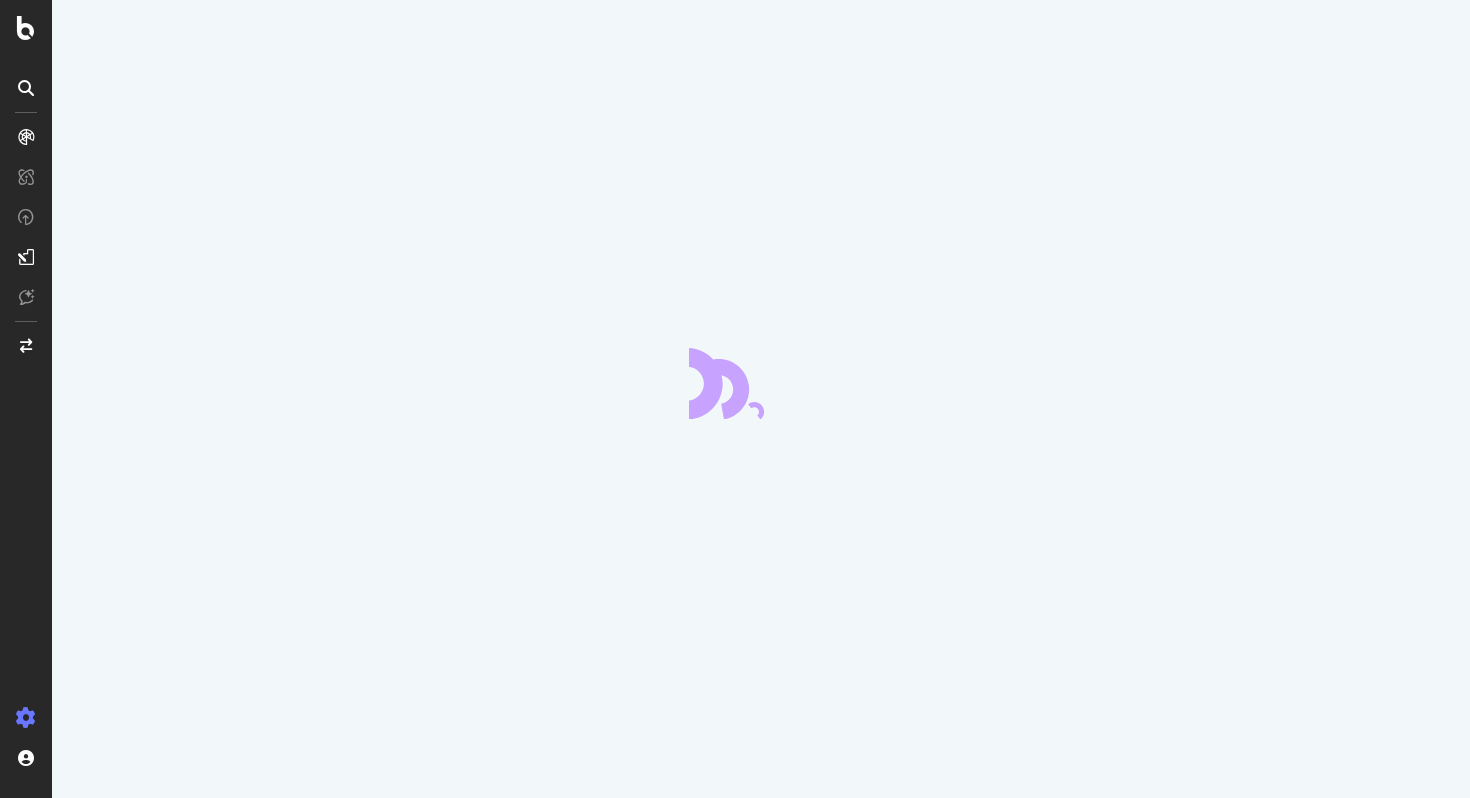 scroll, scrollTop: 0, scrollLeft: 0, axis: both 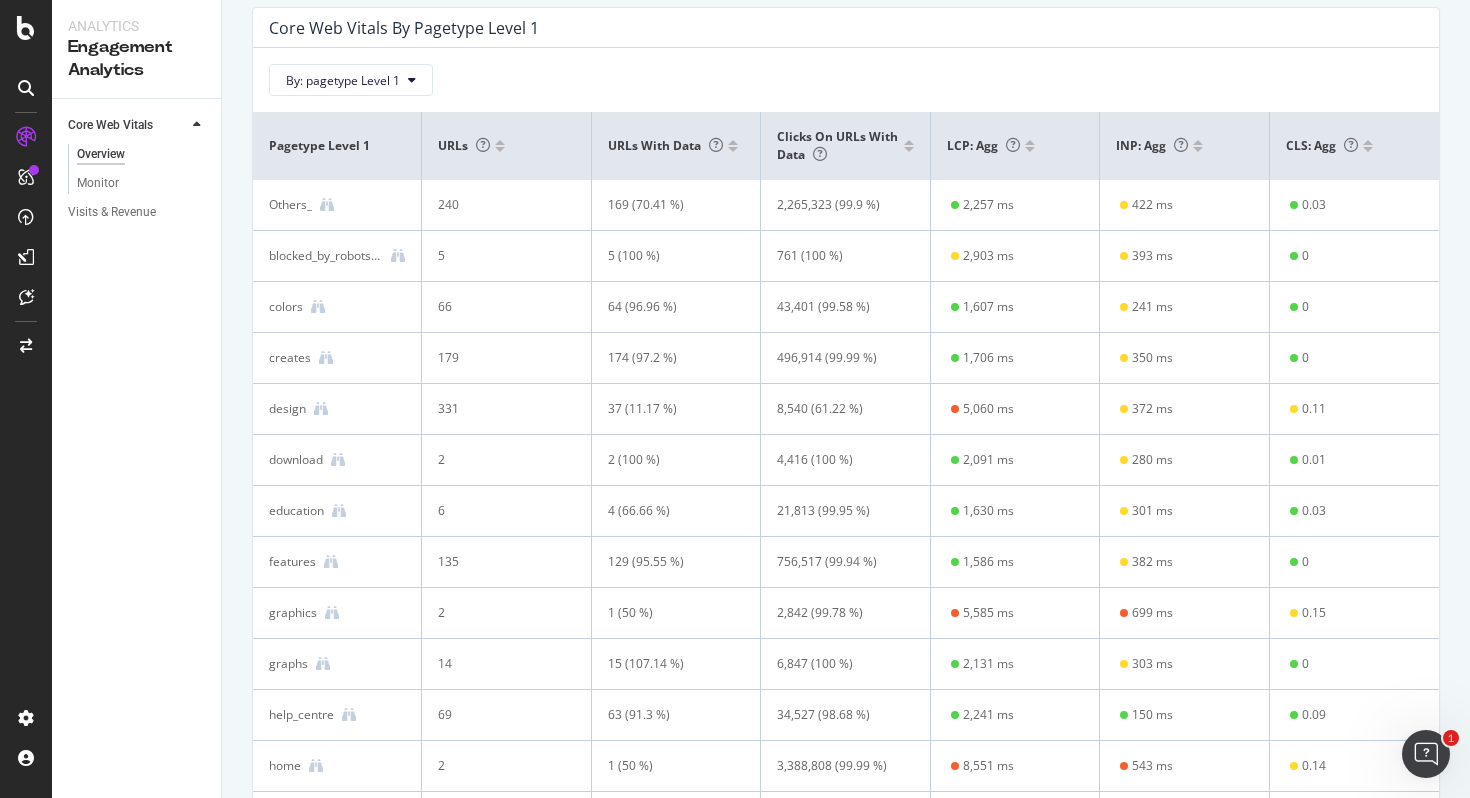 click on "Your overall site performance This dashboard represents how Google measures your website's user experience based on   field data Speed - LCP LCP: Agg 5,140.89 ms 45.85% 17.38% 36.76% Good (<2500ms) Need Improvement Poor (>=4000ms) Interactivity - INP INP: Agg 492.43 ms 44% 31.6% 24.39% Good (<=200ms) Need Improvement Poor (>500ms) Visual Stability - CLS CLS: Agg 0.09 74.87% 15.13% 9.99% Good (<0.1) Need Improvement Poor (>=0.25) Your performance by dimension To help you identify where to improve your website's user experience, we   estimate   your Core Web Vitals per dimension. Core Web Vitals By pagetype Level 1 By: pagetype Level 1 pagetype Level 1 URLs URLs with data Clicks on URLs with data LCP: Agg INP: Agg CLS: Agg Others_ 240 169 (70.41 %) 2,265,323 (99.9 %) 2,257 ms 422 ms 0.03  blocked_by_robots_txt 5 5 (100 %) 761 (100 %) 2,903 ms 393 ms 0  colors 66 64 (96.96 %) 43,401 (99.58 %) 1,607 ms 241 ms 0  creates 179 174 (97.2 %) 496,914 (99.99 %) 1,706 ms 350 ms 0  design 331 37 (11.17 %) 8,540 (61.22 %)" at bounding box center (846, 439) 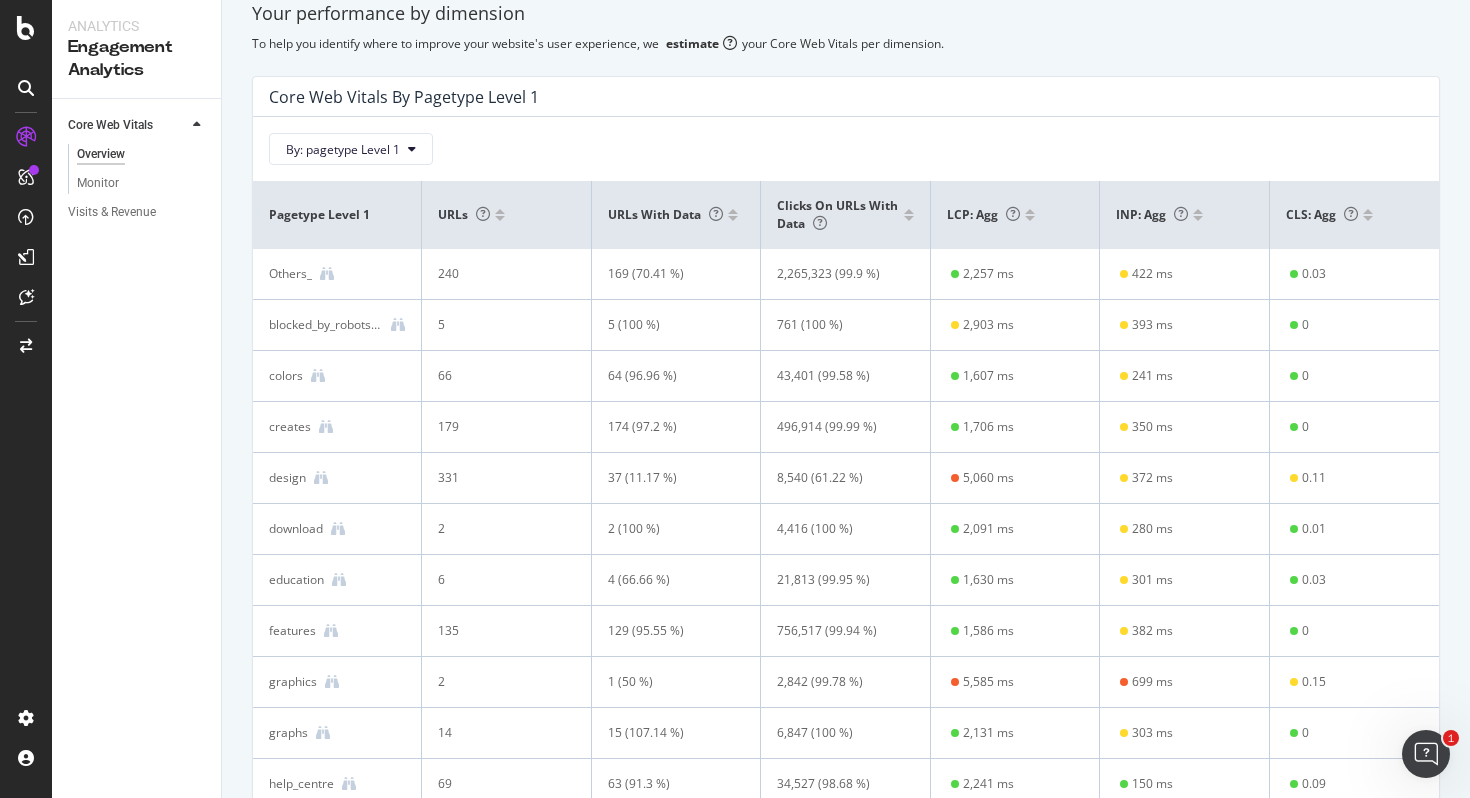 scroll, scrollTop: 464, scrollLeft: 0, axis: vertical 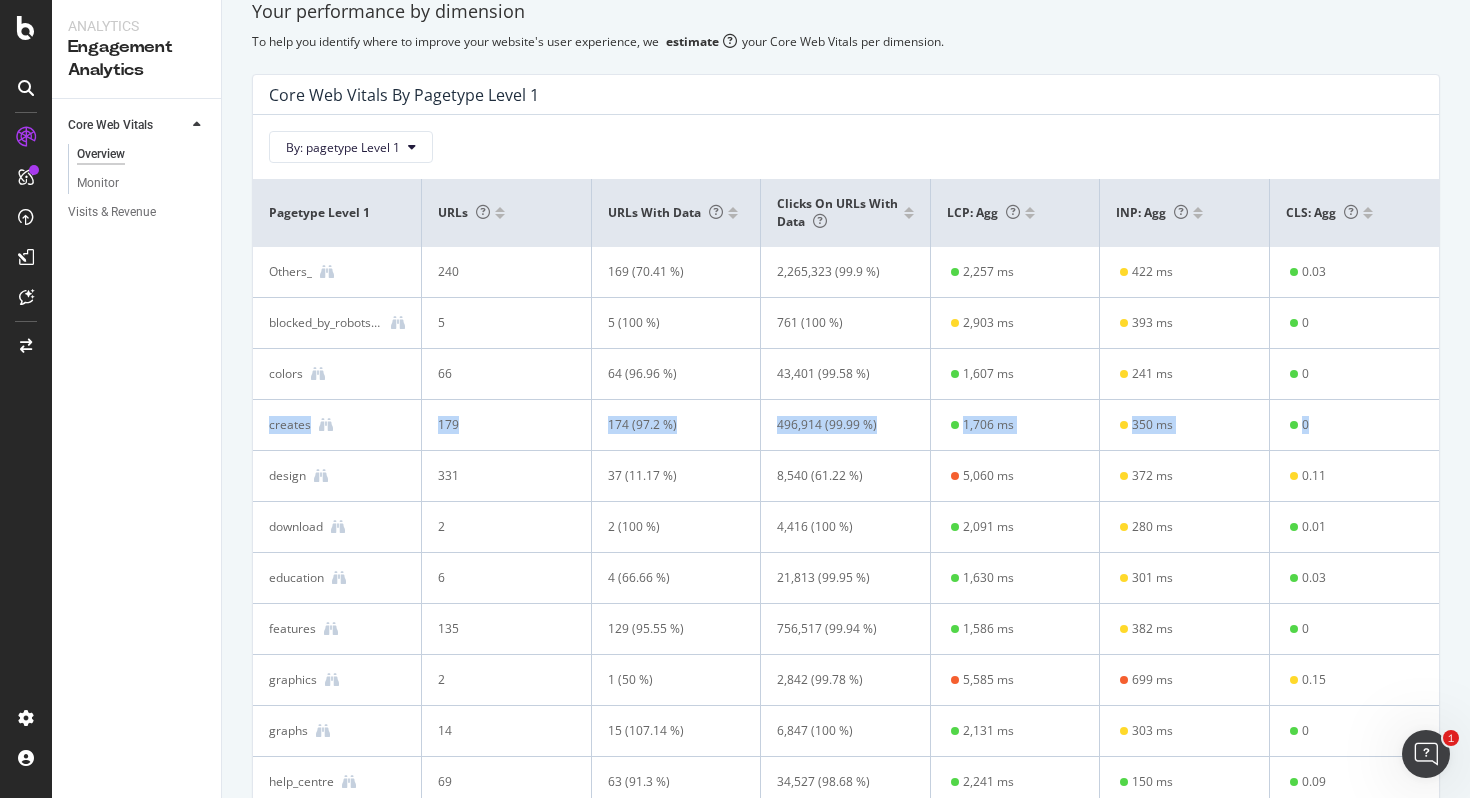 drag, startPoint x: 261, startPoint y: 427, endPoint x: 1331, endPoint y: 428, distance: 1070.0005 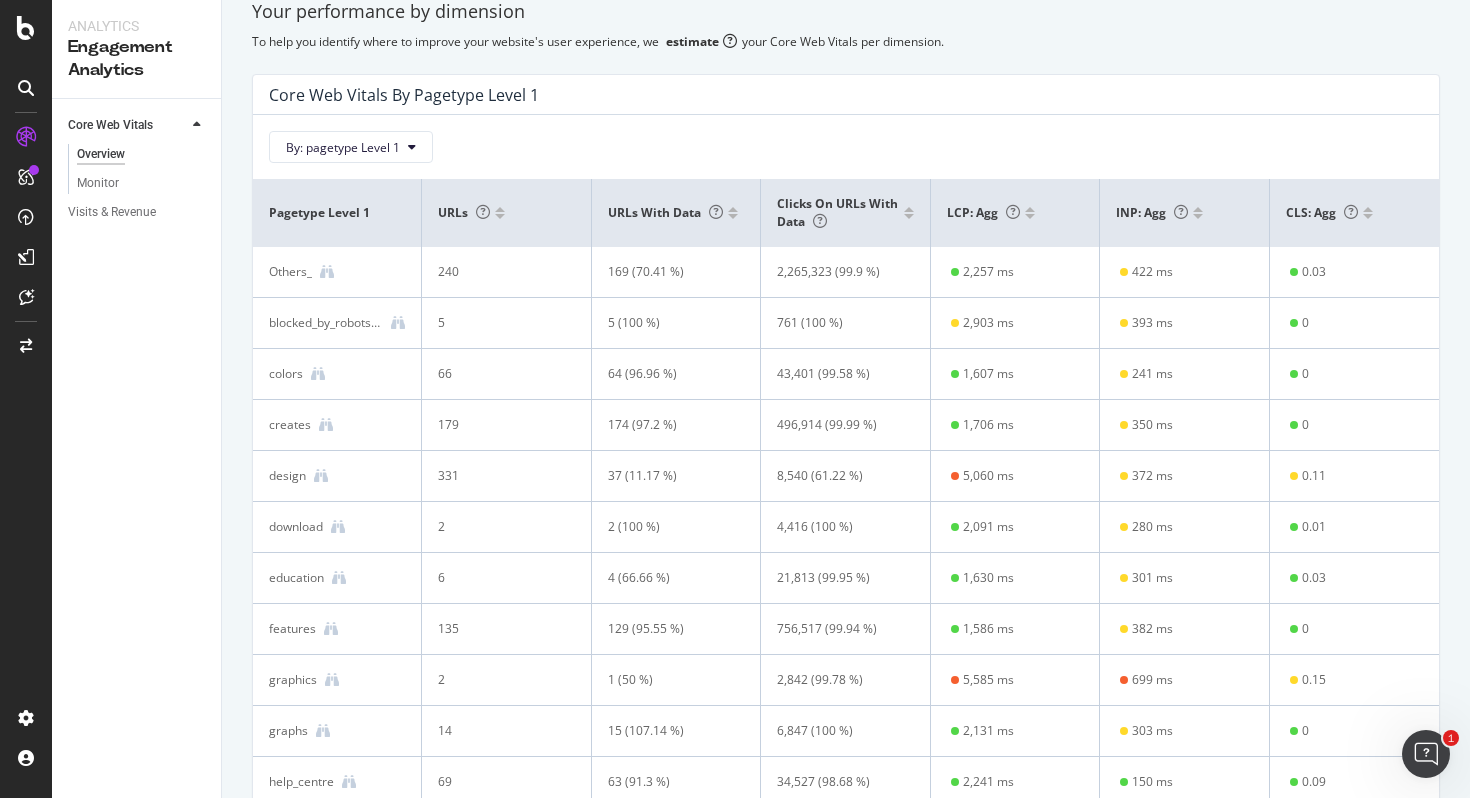click on "Your overall site performance This dashboard represents how Google measures your website's user experience based on   field data Speed - LCP LCP: Agg 5,140.89 ms 45.85% 17.38% 36.76% Good (<2500ms) Need Improvement Poor (>=4000ms) Interactivity - INP INP: Agg 492.43 ms 44% 31.6% 24.39% Good (<=200ms) Need Improvement Poor (>500ms) Visual Stability - CLS CLS: Agg 0.09 74.87% 15.13% 9.99% Good (<0.1) Need Improvement Poor (>=0.25) Your performance by dimension To help you identify where to improve your website's user experience, we   estimate   your Core Web Vitals per dimension. Core Web Vitals By pagetype Level 1 By: pagetype Level 1 pagetype Level 1 URLs URLs with data Clicks on URLs with data LCP: Agg INP: Agg CLS: Agg Others_ 240 169 (70.41 %) 2,265,323 (99.9 %) 2,257 ms 422 ms 0.03  blocked_by_robots_txt 5 5 (100 %) 761 (100 %) 2,903 ms 393 ms 0  colors 66 64 (96.96 %) 43,401 (99.58 %) 1,607 ms 241 ms 0  creates 179 174 (97.2 %) 496,914 (99.99 %) 1,706 ms 350 ms 0  design 331 37 (11.17 %) 8,540 (61.22 %)" at bounding box center (846, 506) 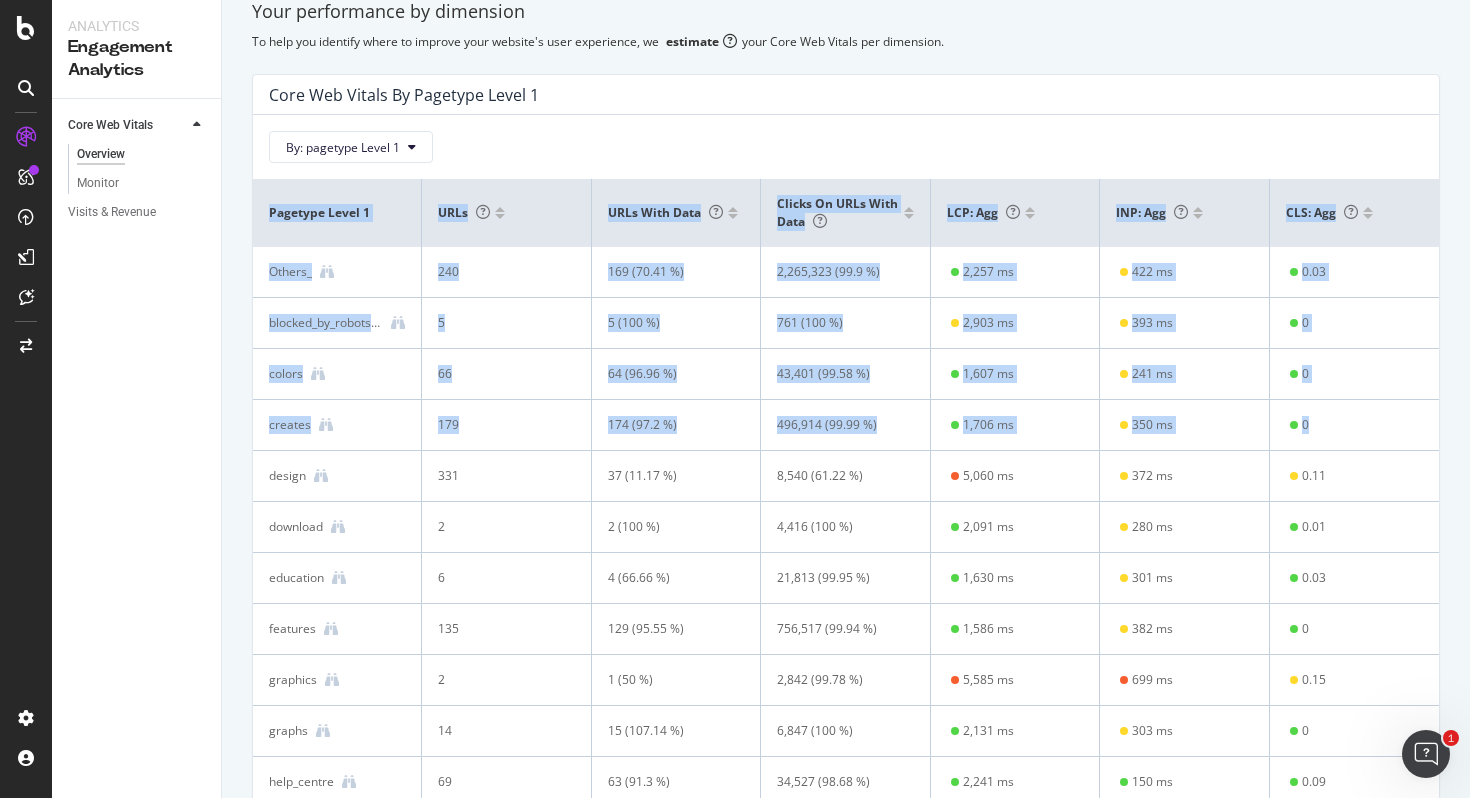 drag, startPoint x: 264, startPoint y: 210, endPoint x: 1344, endPoint y: 423, distance: 1100.8038 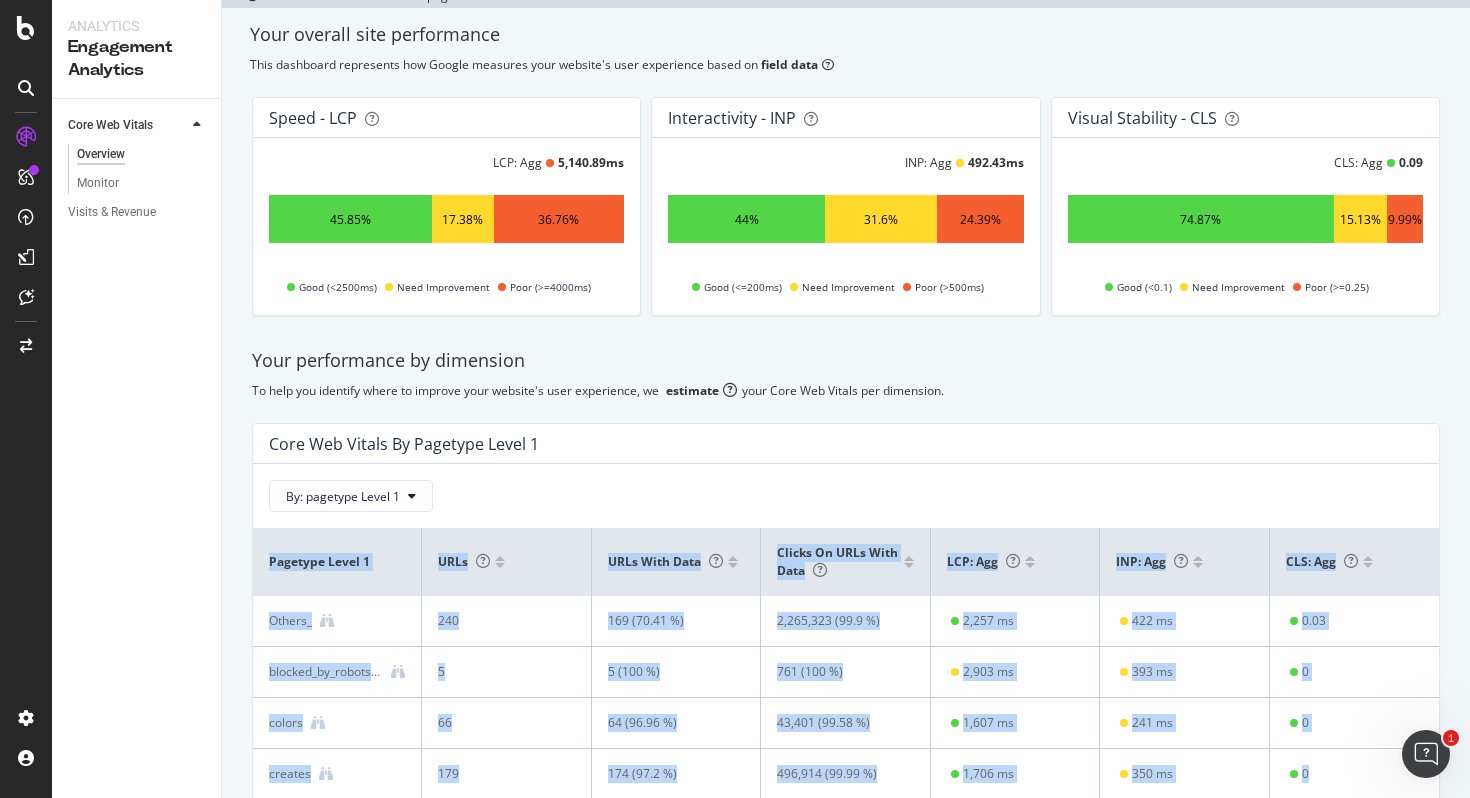 scroll, scrollTop: 0, scrollLeft: 0, axis: both 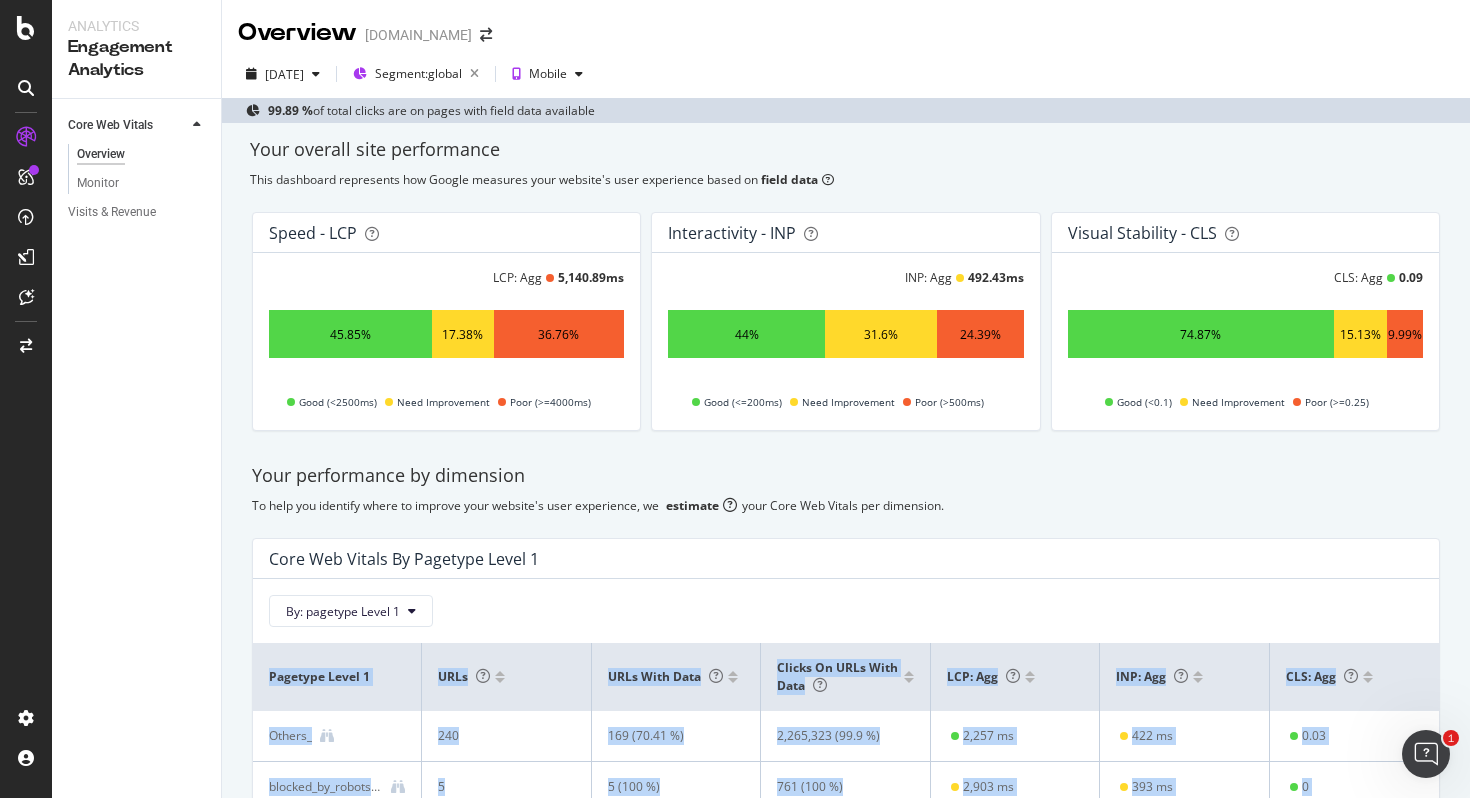click on "Speed - LCP LCP: Agg 5,140.89 ms 45.85% 17.38% 36.76% Good (<2500ms) Need Improvement Poor (>=4000ms) Interactivity - INP INP: Agg 492.43 ms 44% 31.6% 24.39% Good (<=200ms) Need Improvement Poor (>500ms) Visual Stability - CLS CLS: Agg 0.09 74.87% 15.13% 9.99% Good (<0.1) Need Improvement Poor (>=0.25)" at bounding box center (846, 321) 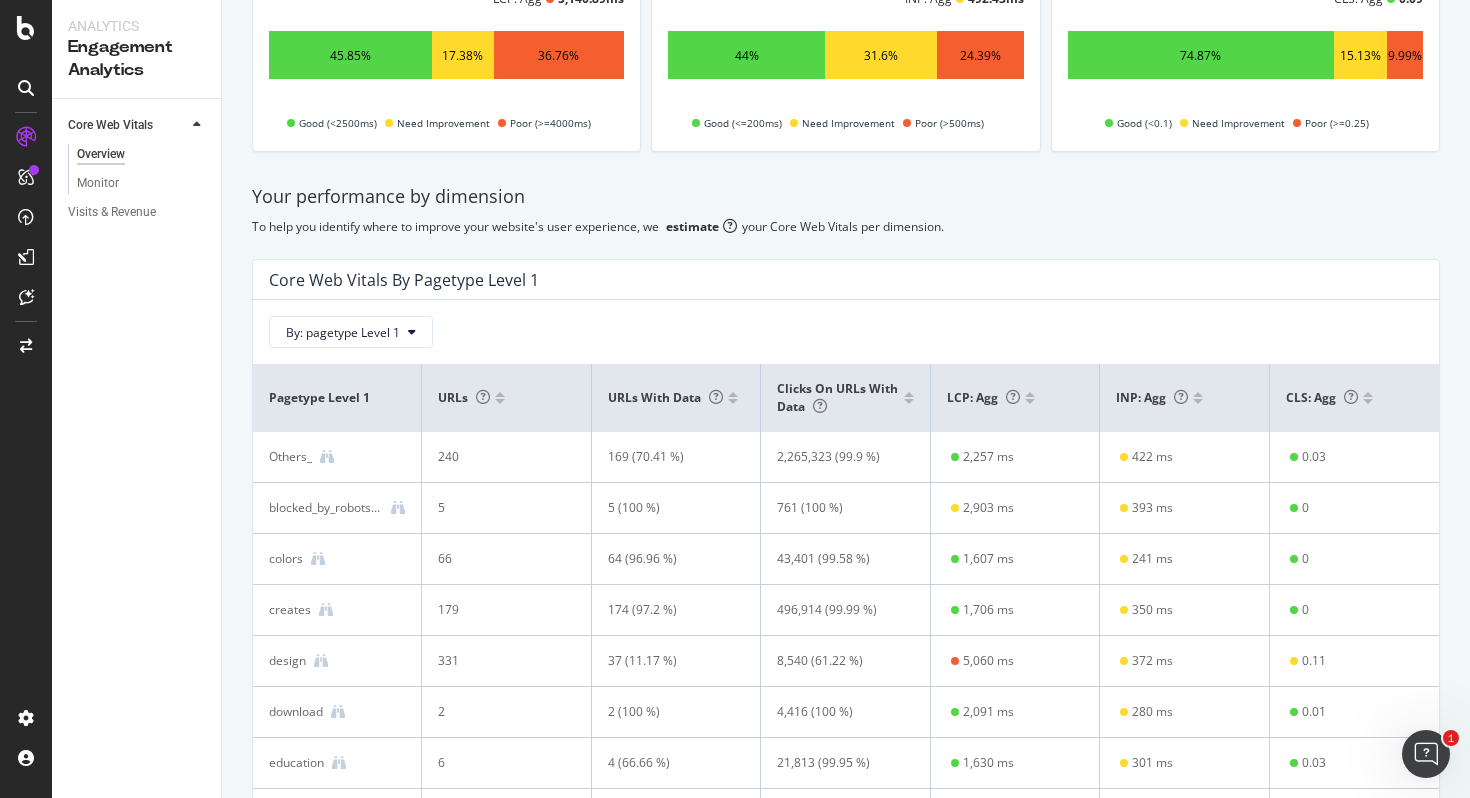 scroll, scrollTop: 280, scrollLeft: 0, axis: vertical 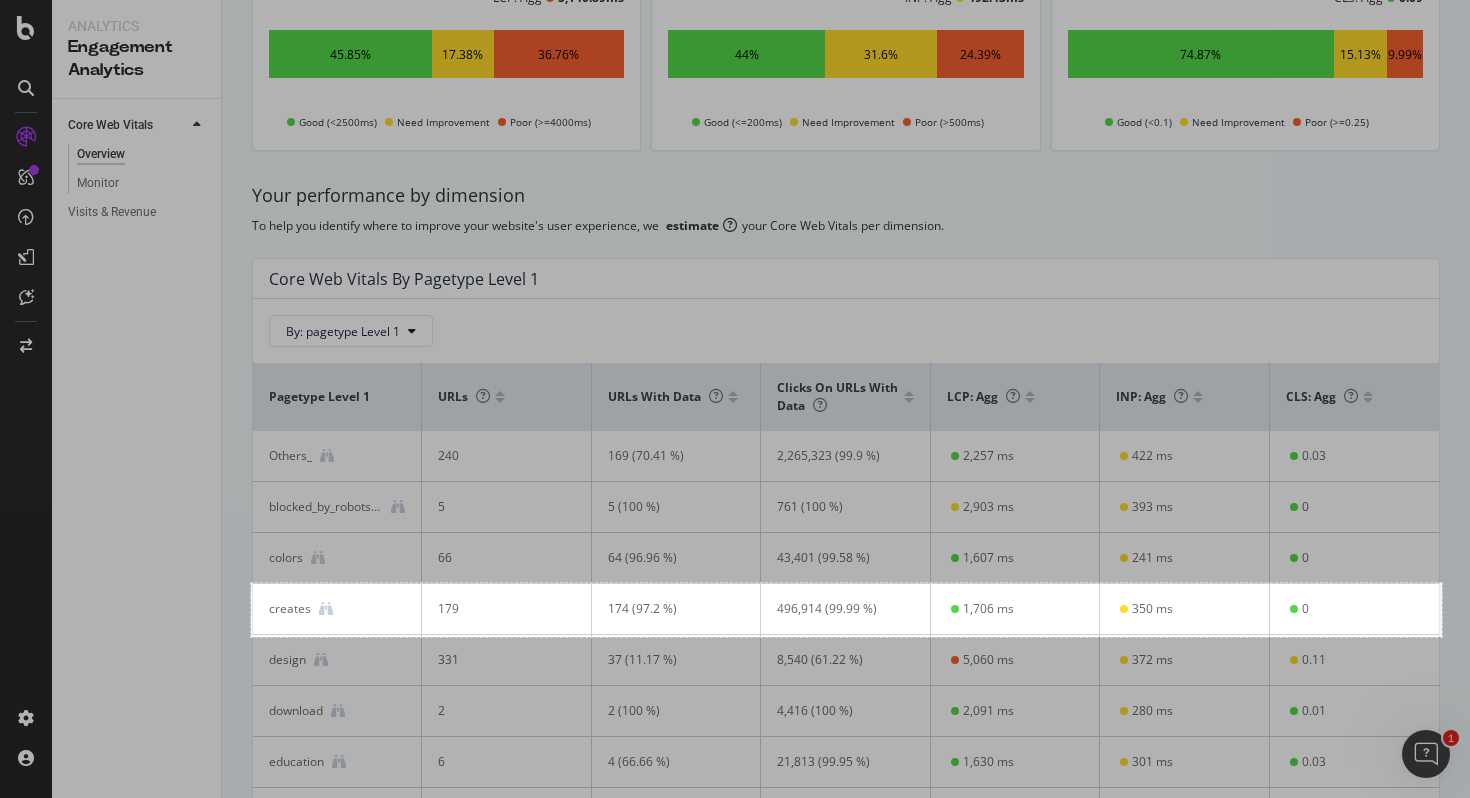 drag, startPoint x: 251, startPoint y: 583, endPoint x: 1442, endPoint y: 637, distance: 1192.2235 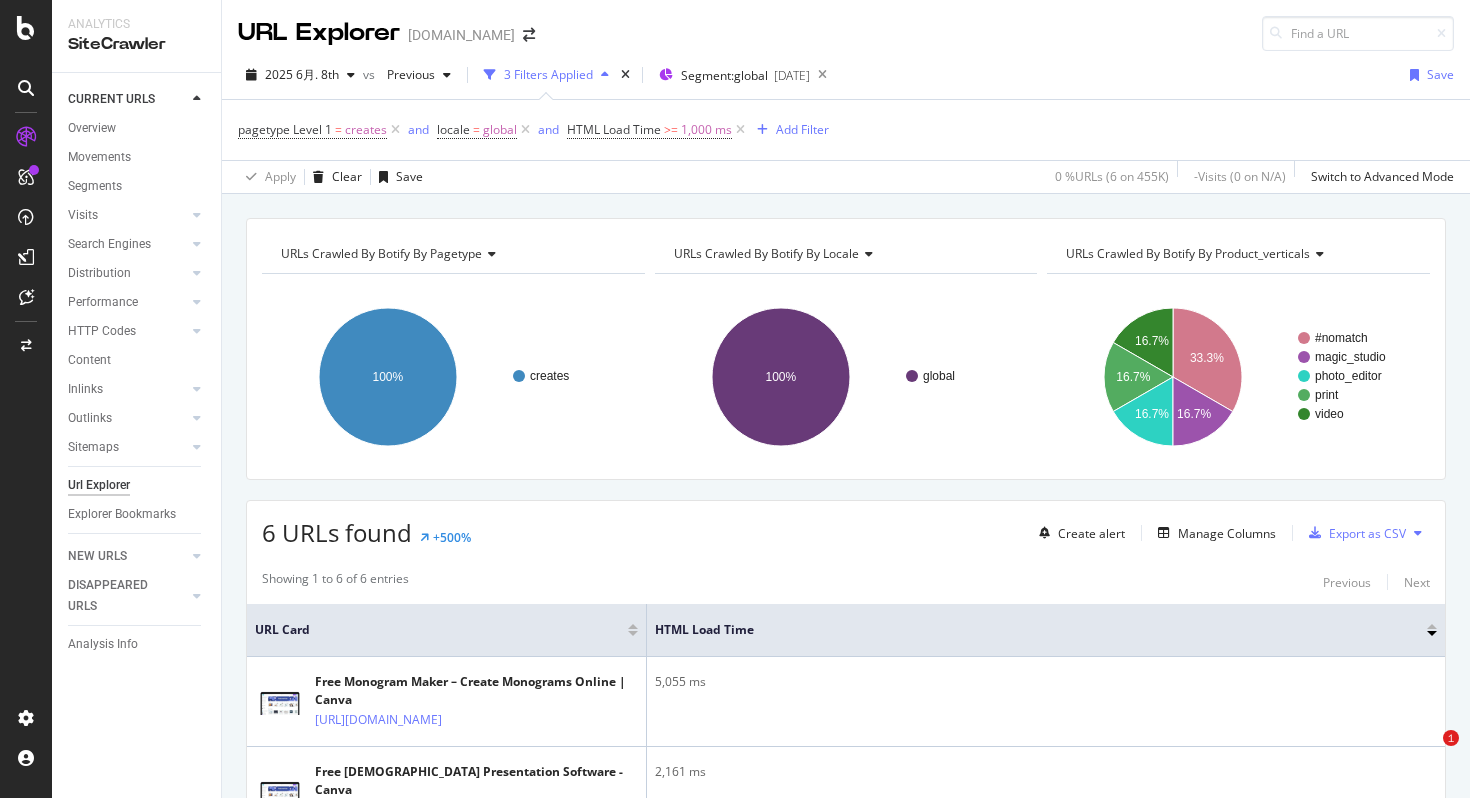 scroll, scrollTop: 0, scrollLeft: 0, axis: both 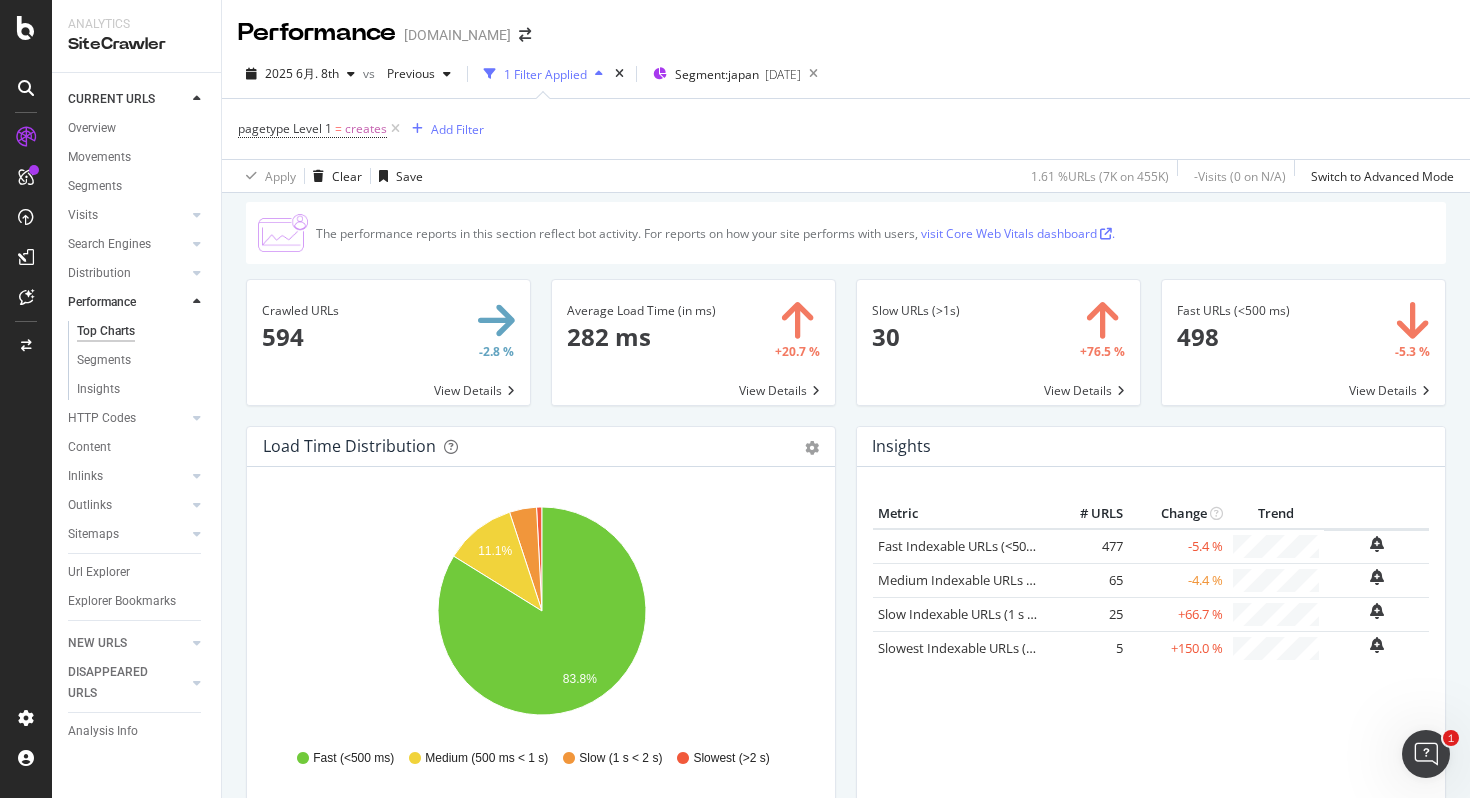 click on "Performance canva.com" at bounding box center [846, 25] 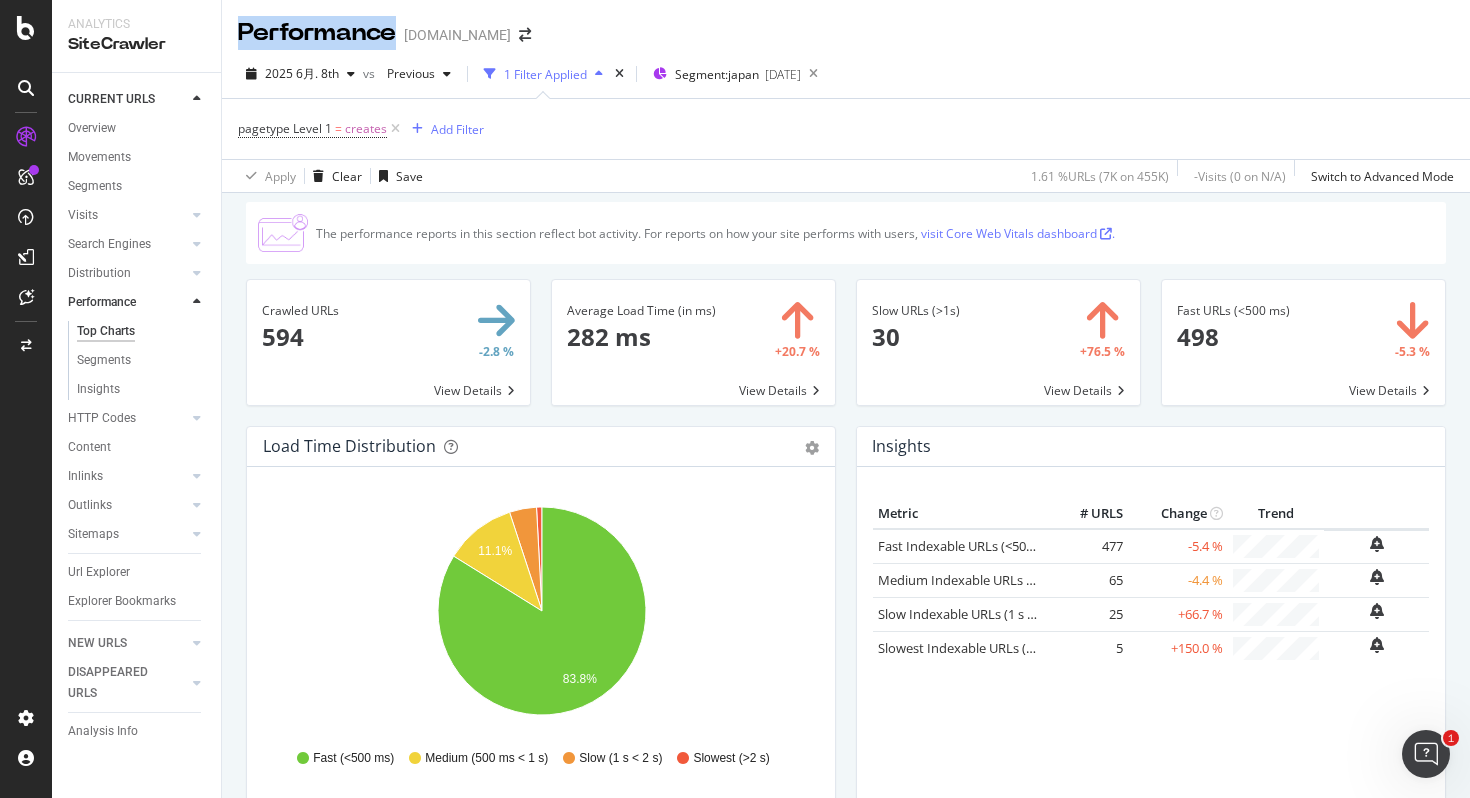 drag, startPoint x: 239, startPoint y: 34, endPoint x: 392, endPoint y: 27, distance: 153.16005 